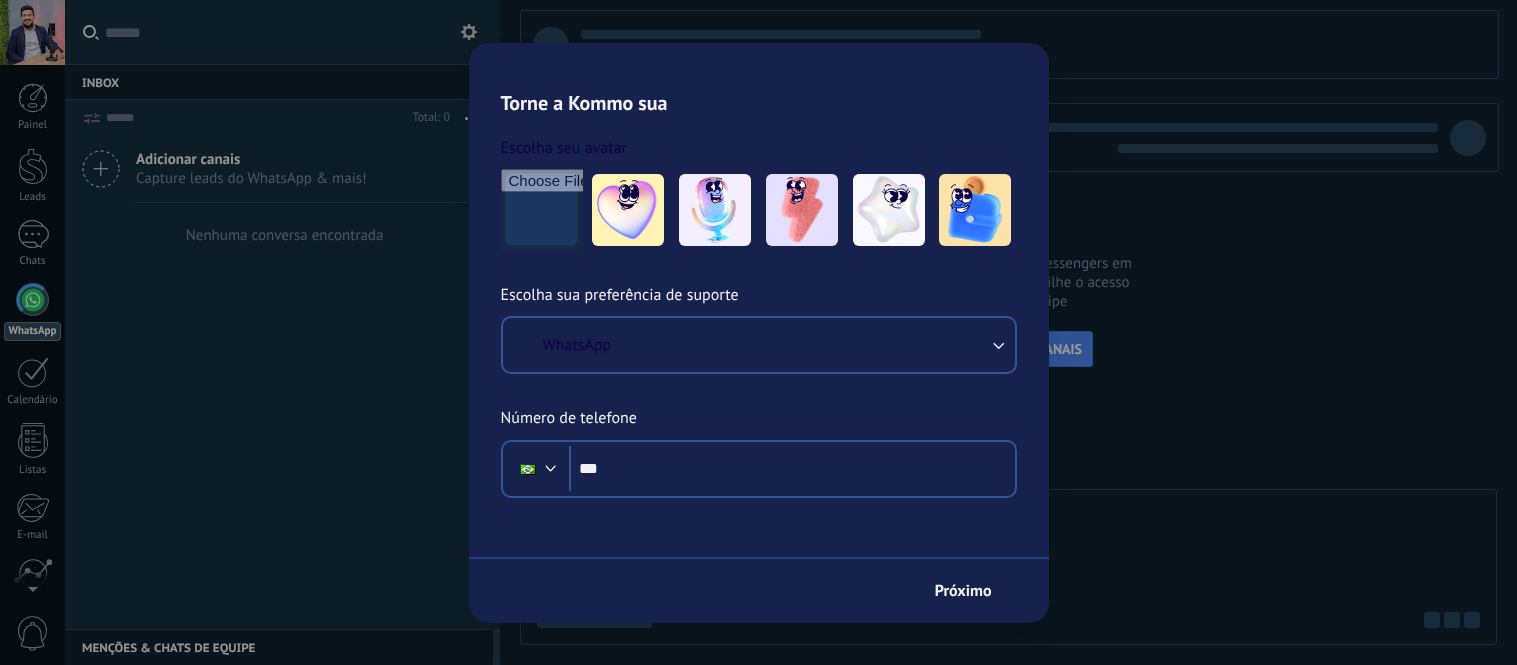 scroll, scrollTop: 0, scrollLeft: 0, axis: both 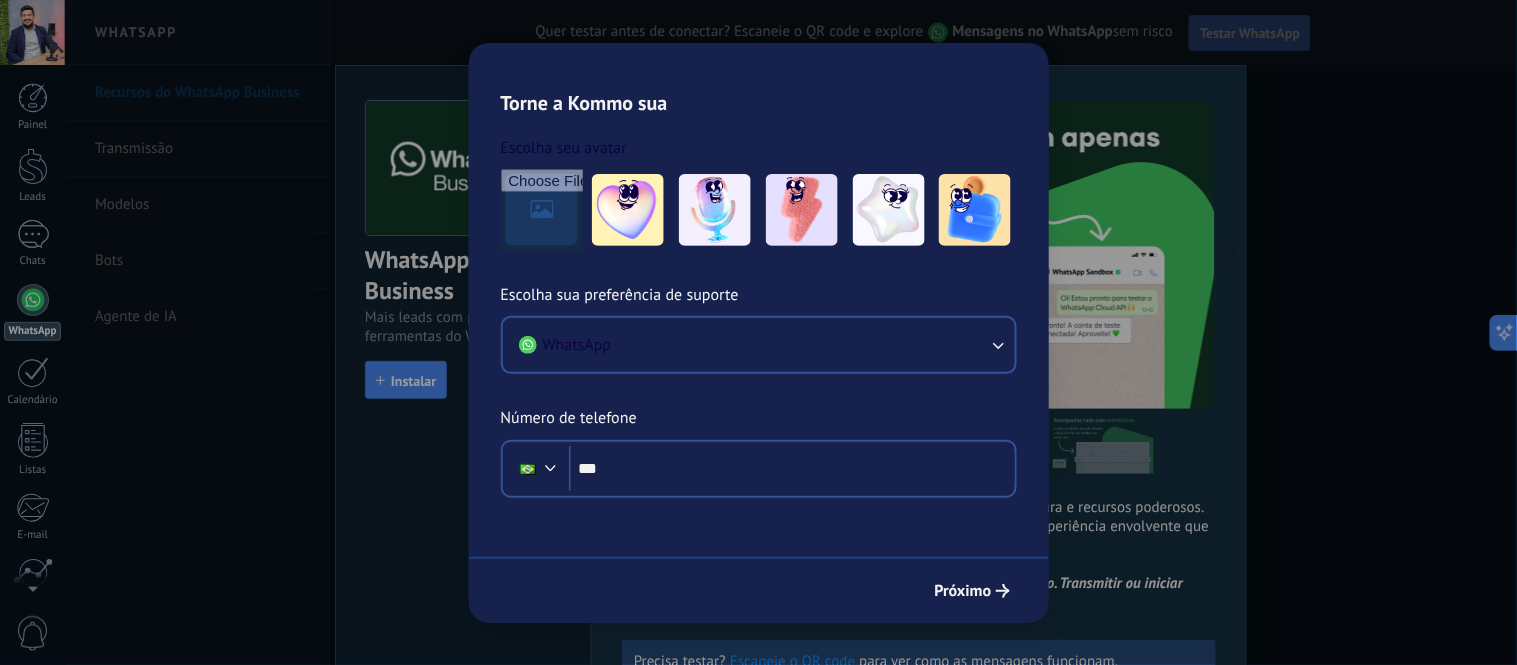click on "Testar WhatsApp" at bounding box center [1250, 33] 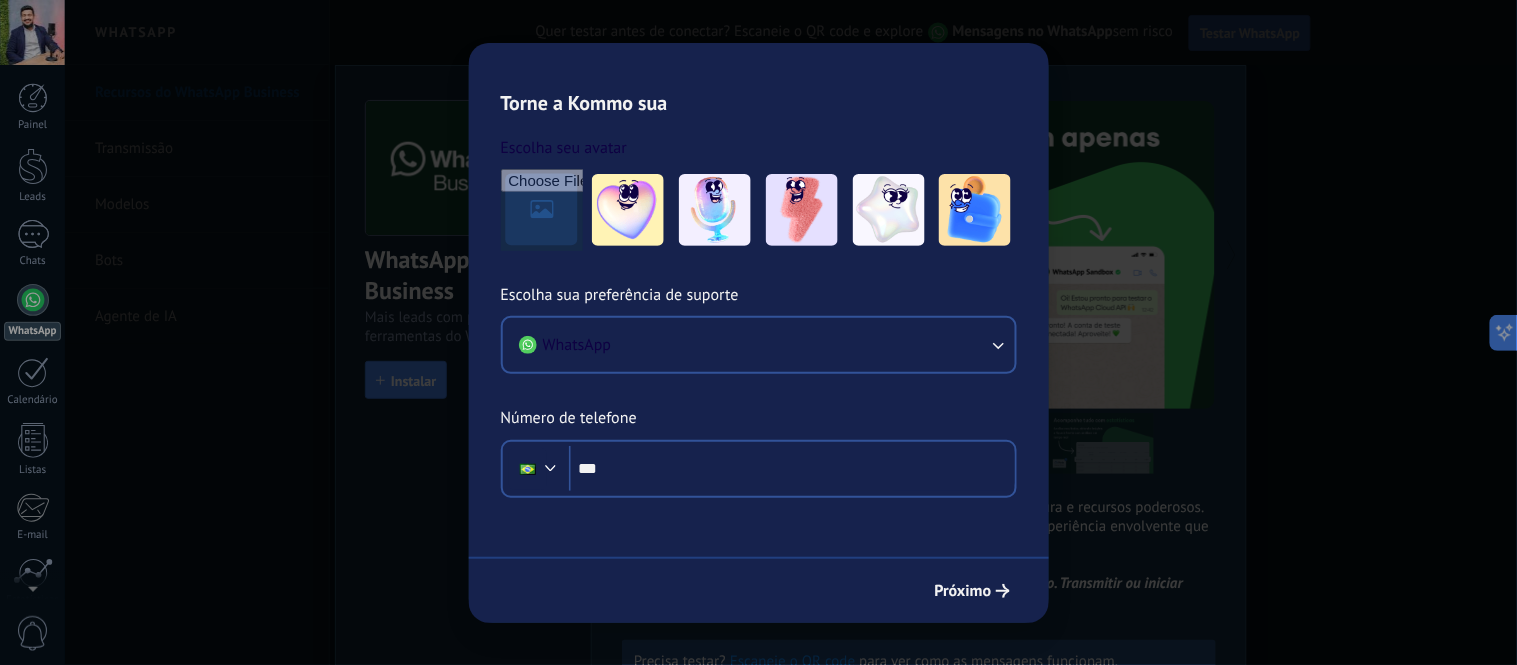 click on "WhatsApp" at bounding box center (32, 331) 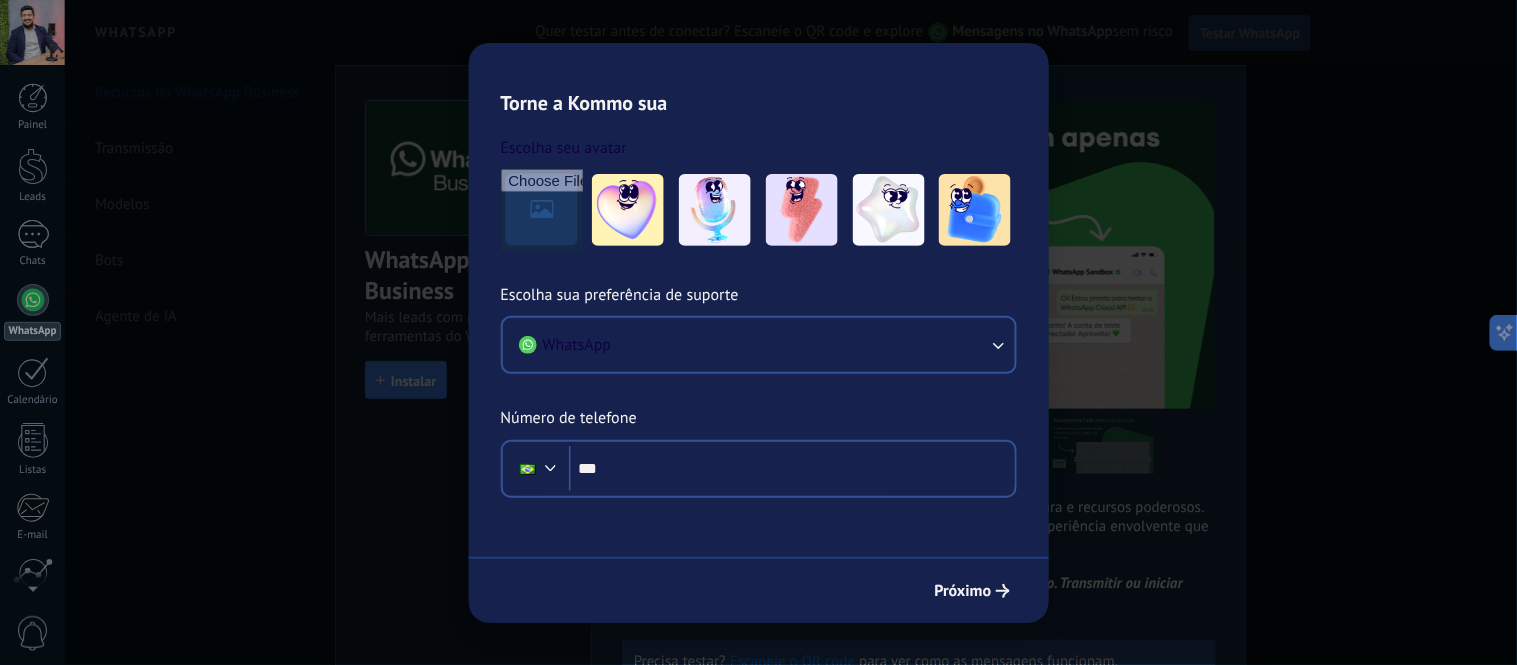 click at bounding box center (33, 300) 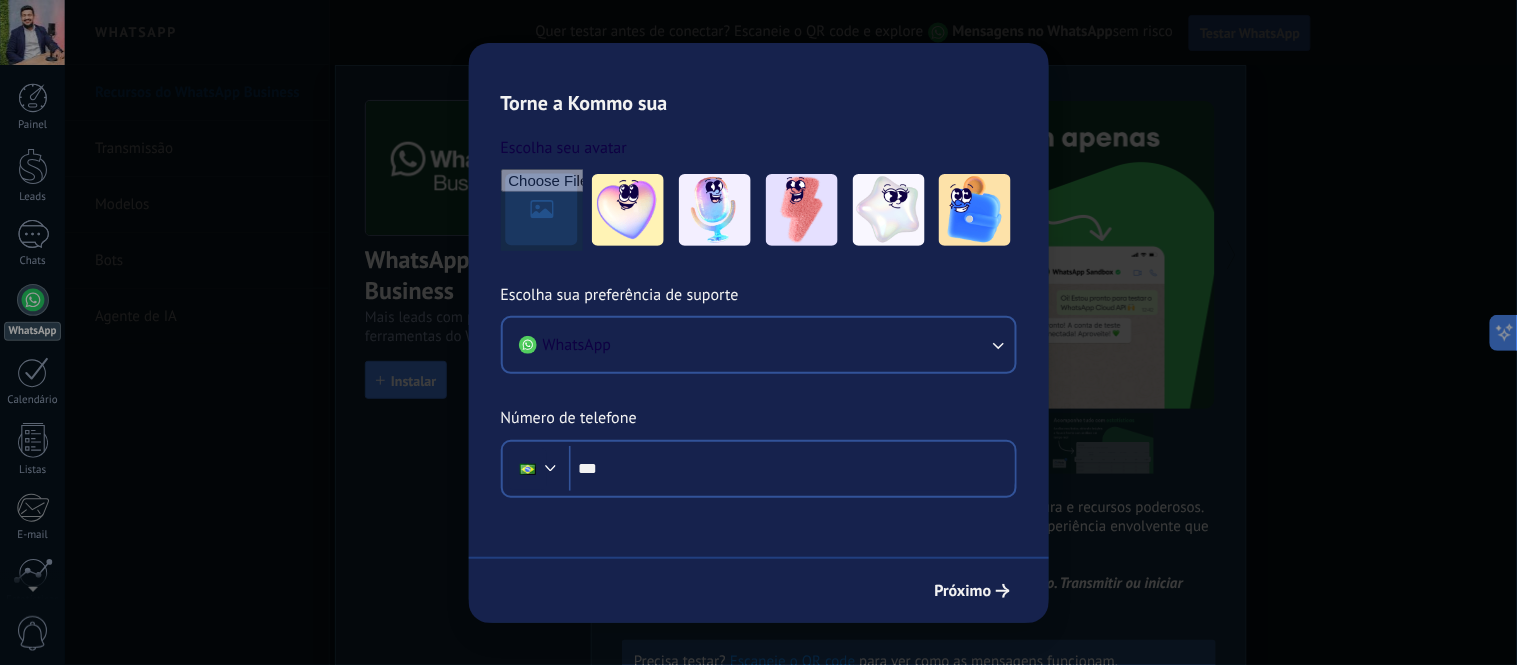 click on "WhatsApp" at bounding box center [197, 32] 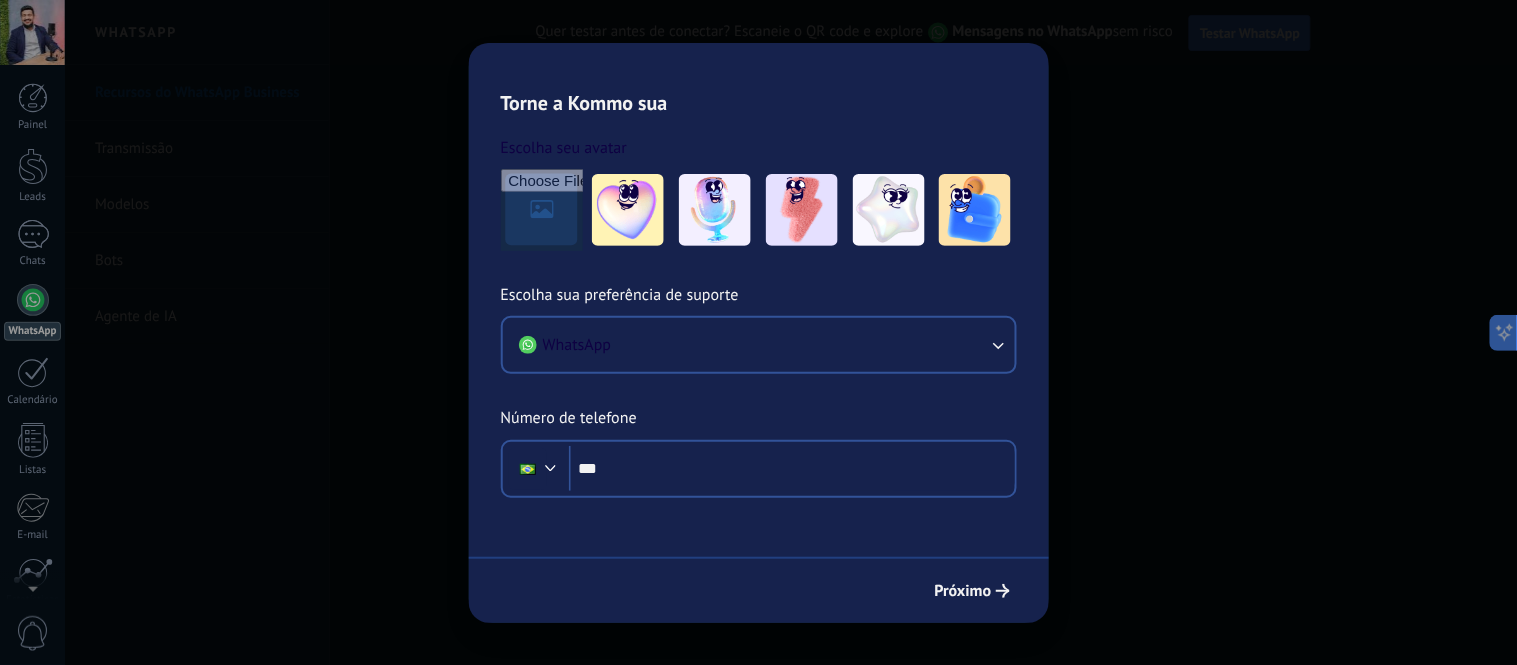 click on "Transmissão" at bounding box center [202, 149] 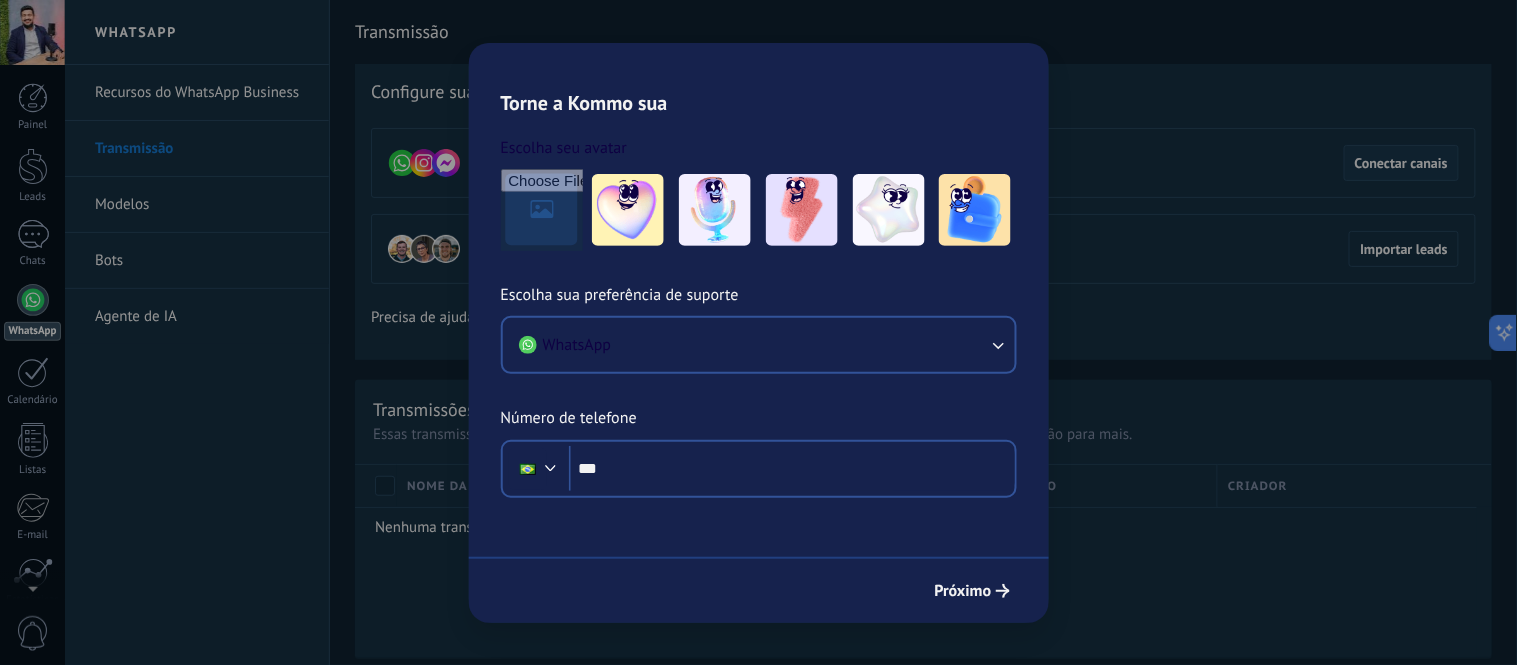 click on "Conectar canais" at bounding box center (1401, 163) 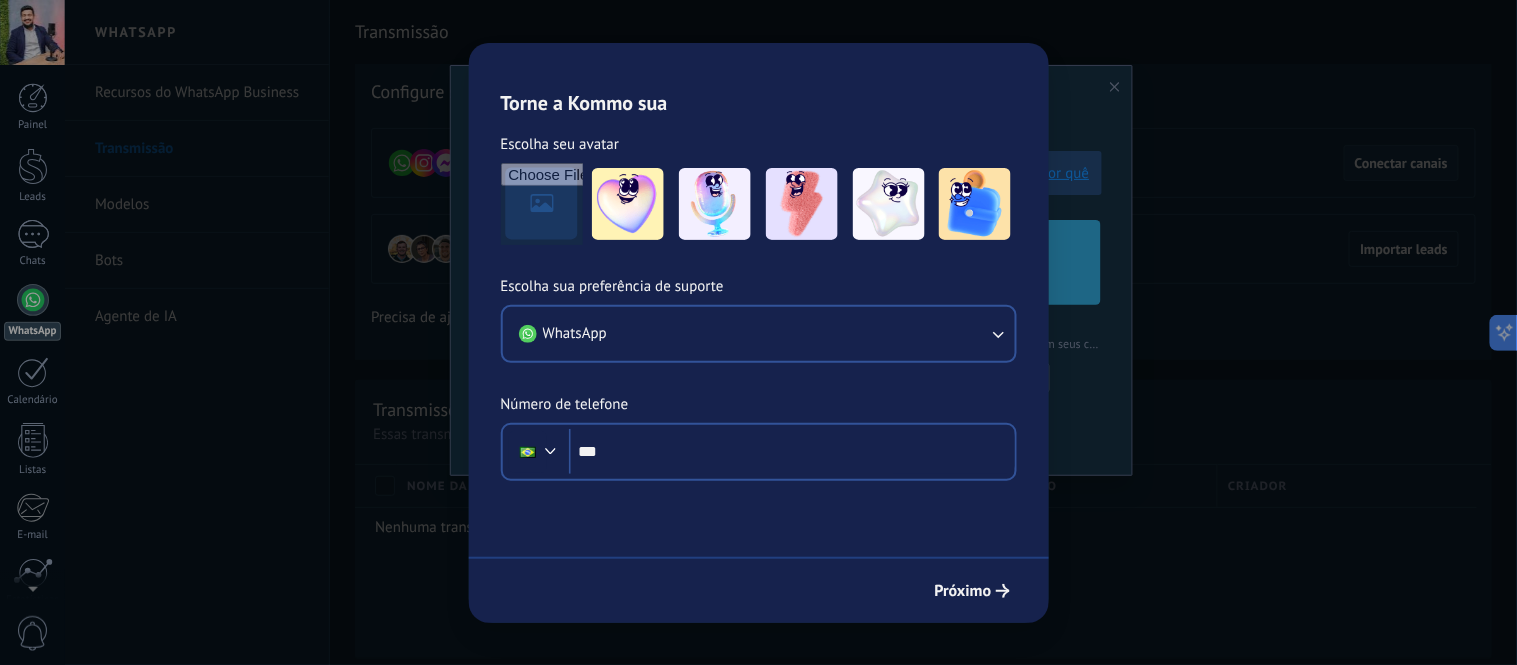 click on "Conectar canais" at bounding box center (1401, 163) 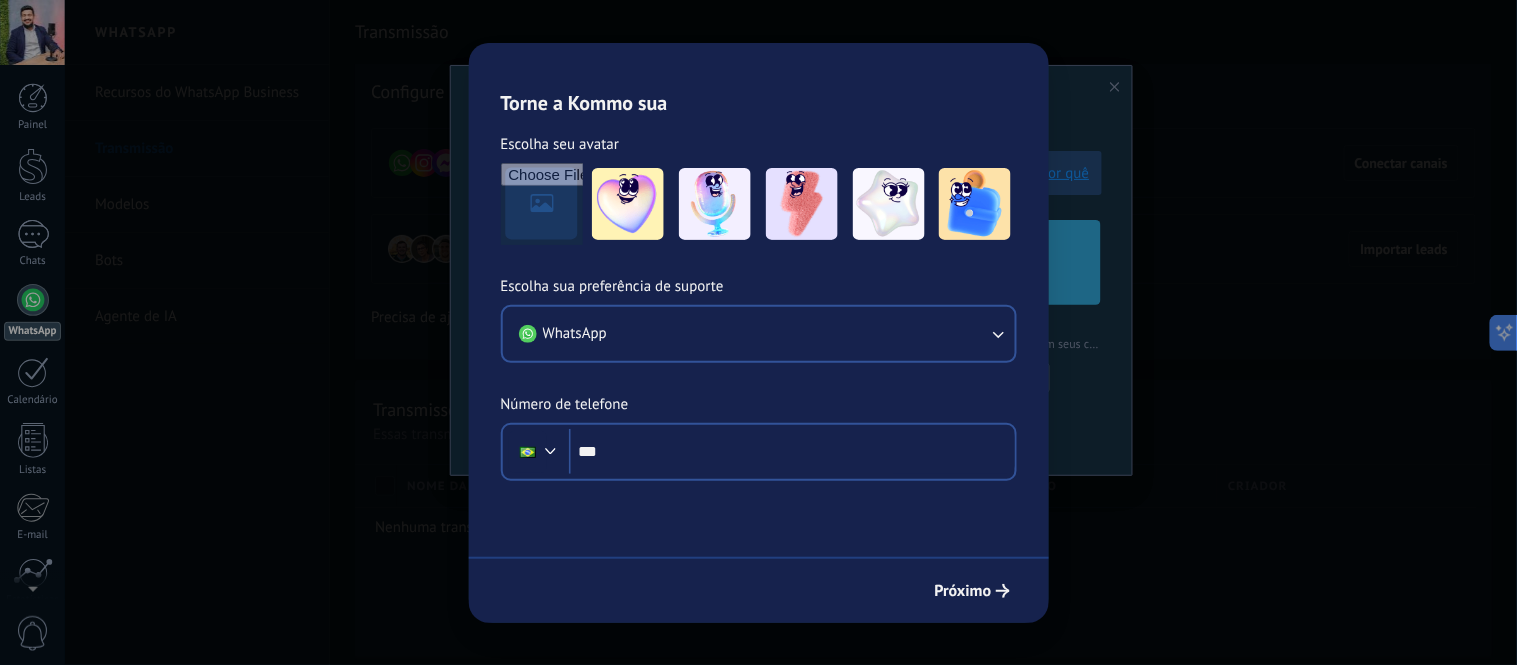 click on "Conectar canais" at bounding box center [1401, 163] 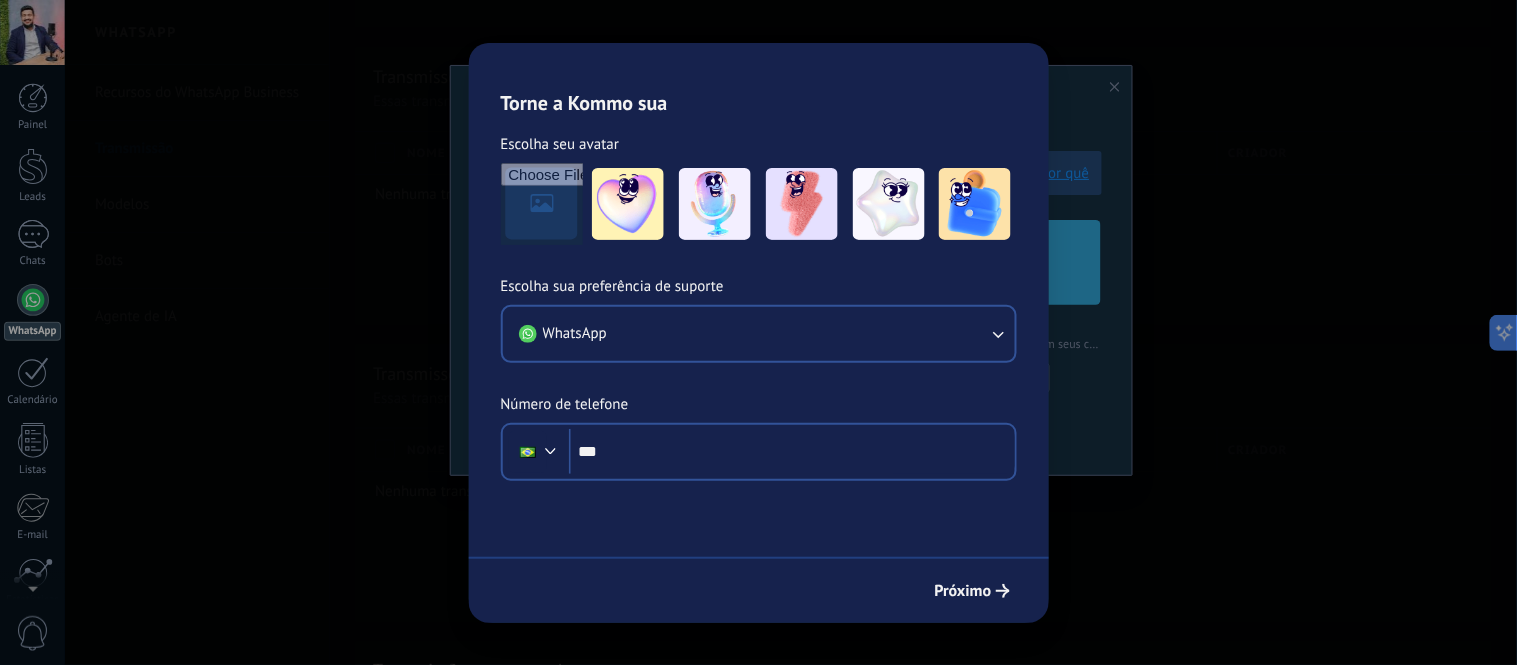 scroll, scrollTop: 906, scrollLeft: 0, axis: vertical 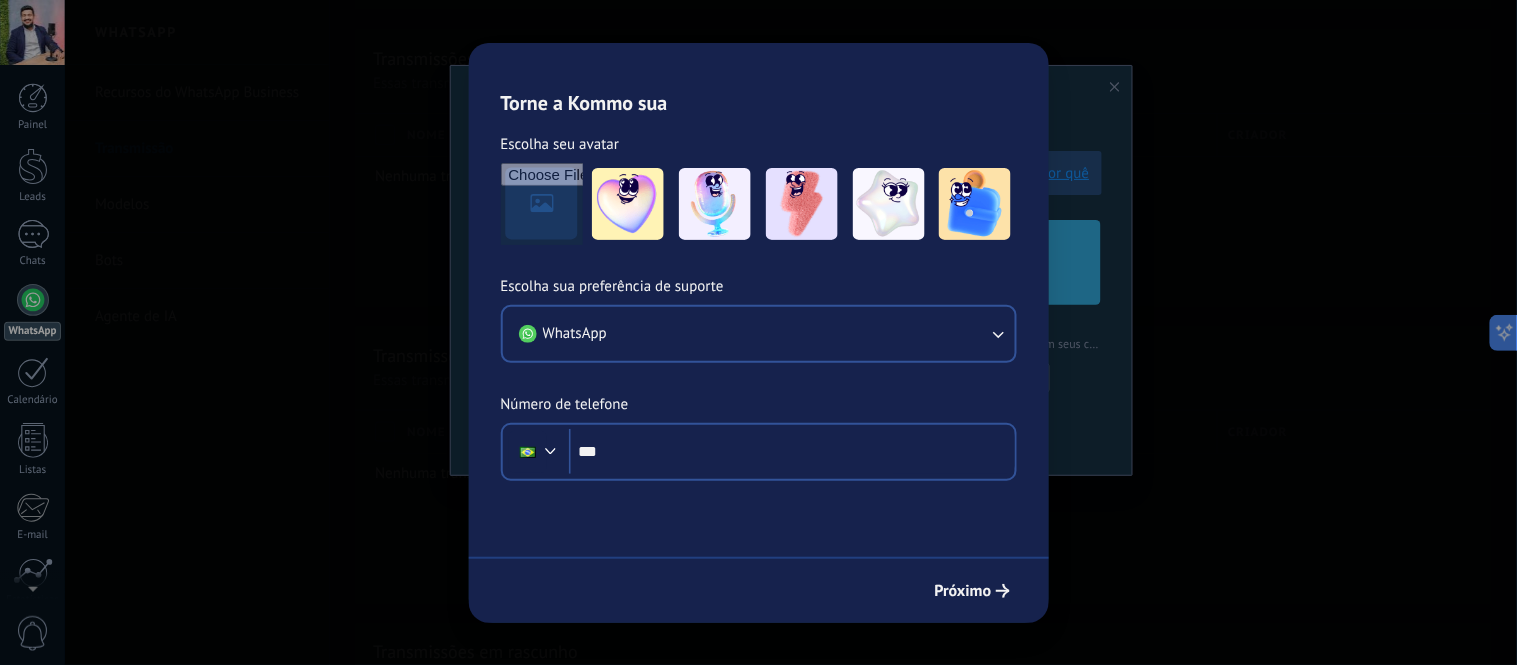 click on "Recursos do WhatsApp Business" at bounding box center (202, 93) 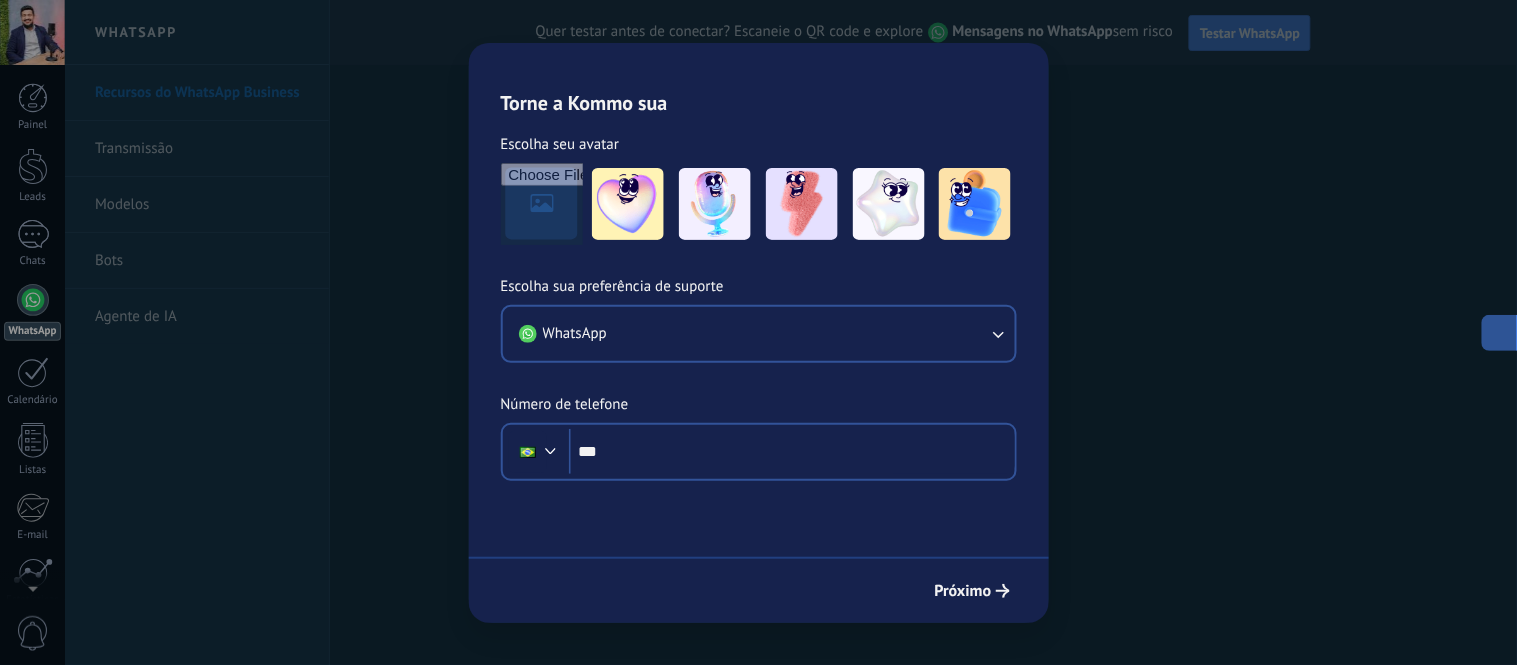 click 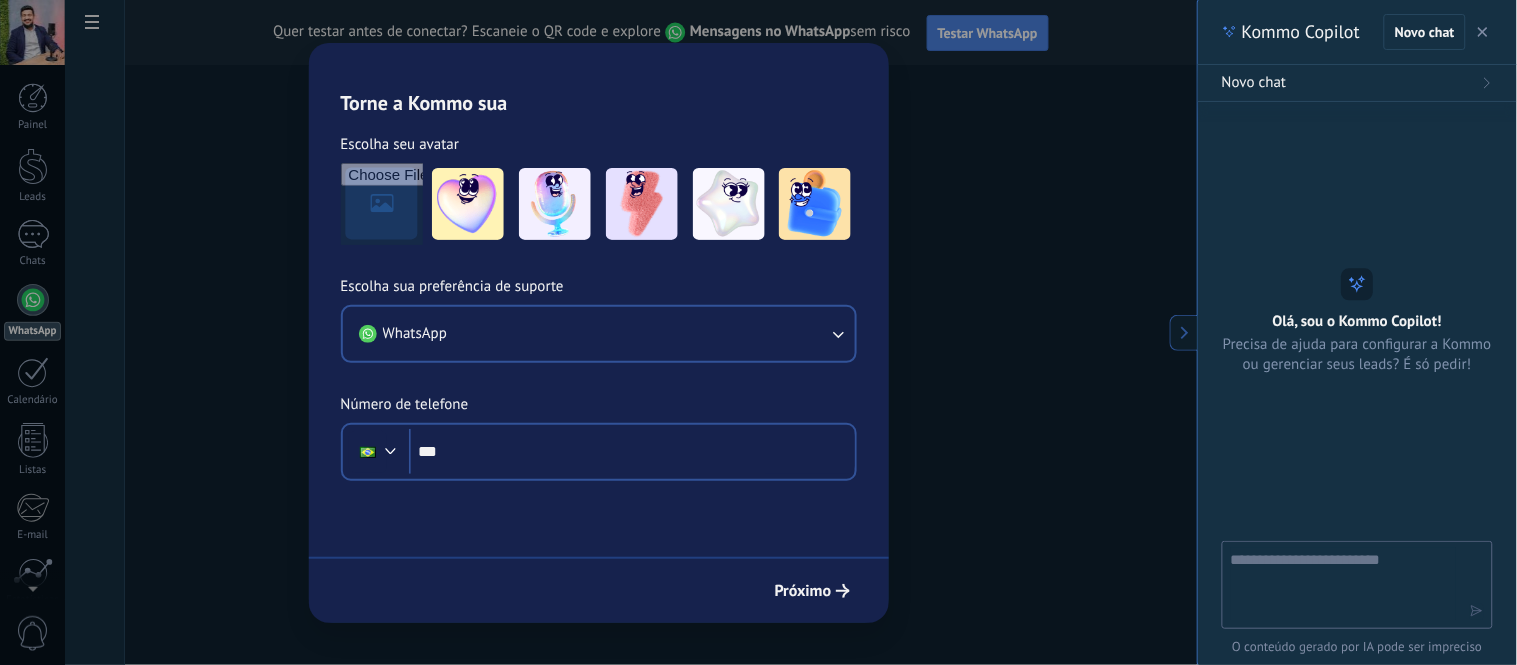 click on "Testar WhatsApp" at bounding box center (988, 33) 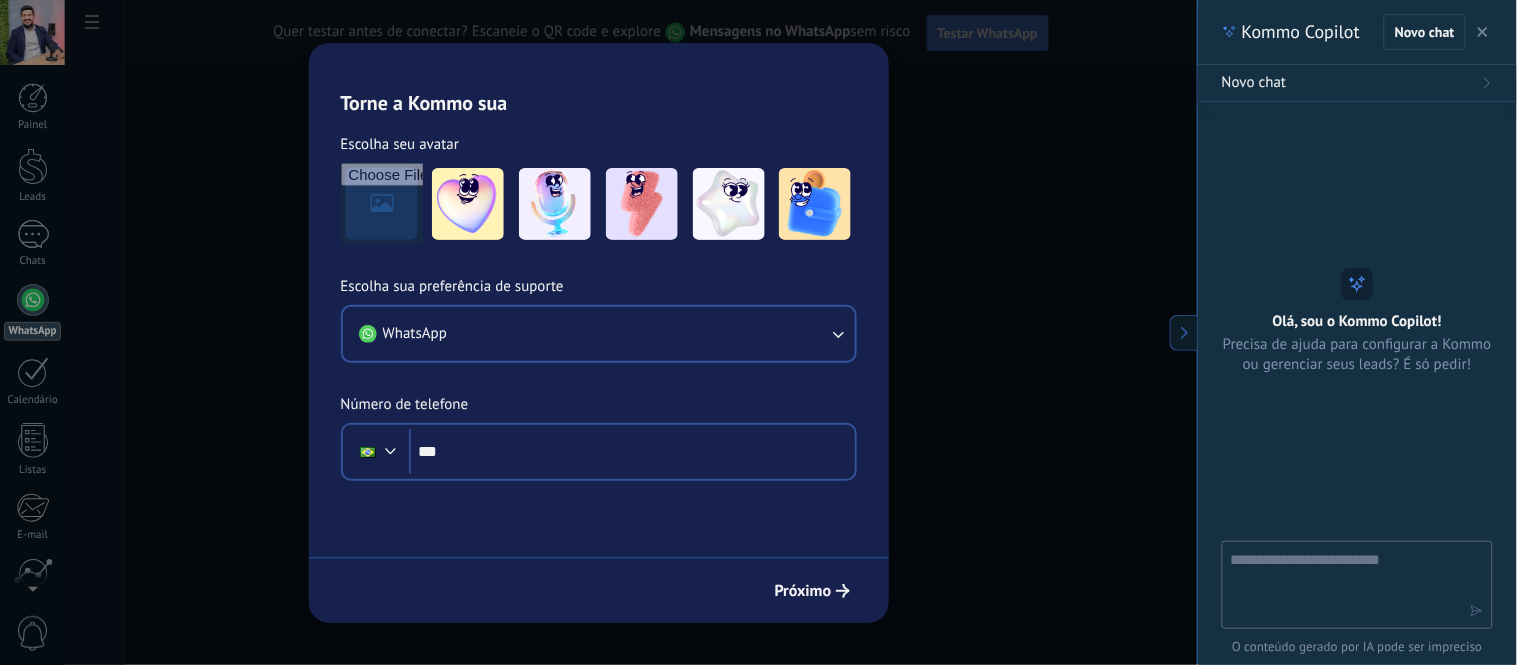 click on "Testar WhatsApp" at bounding box center [988, 33] 